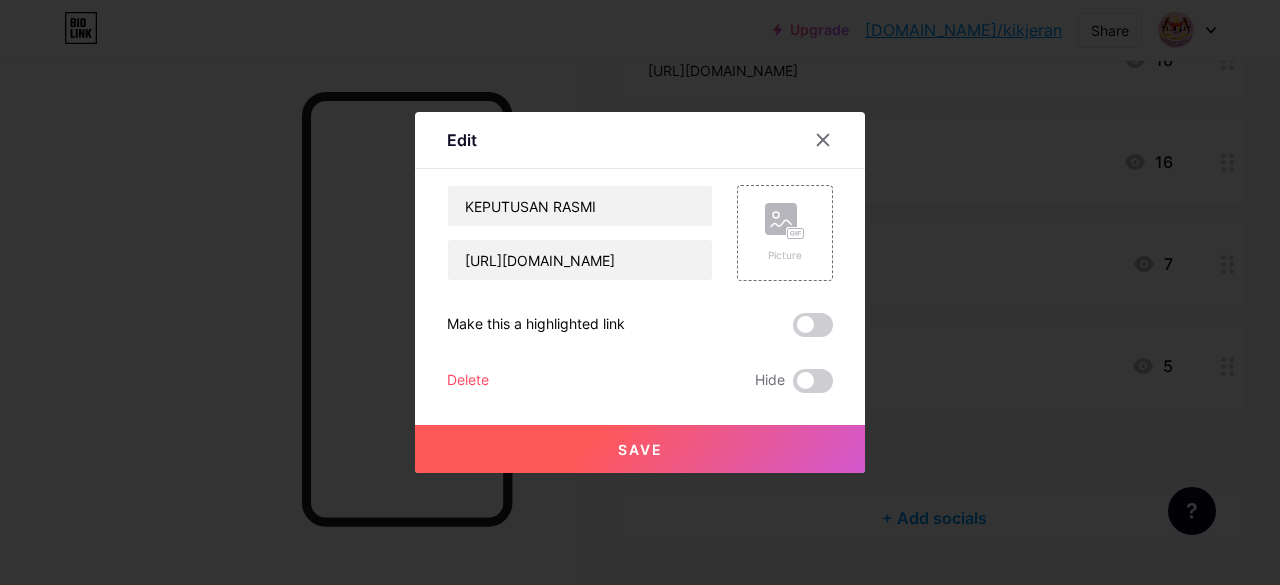 scroll, scrollTop: 400, scrollLeft: 0, axis: vertical 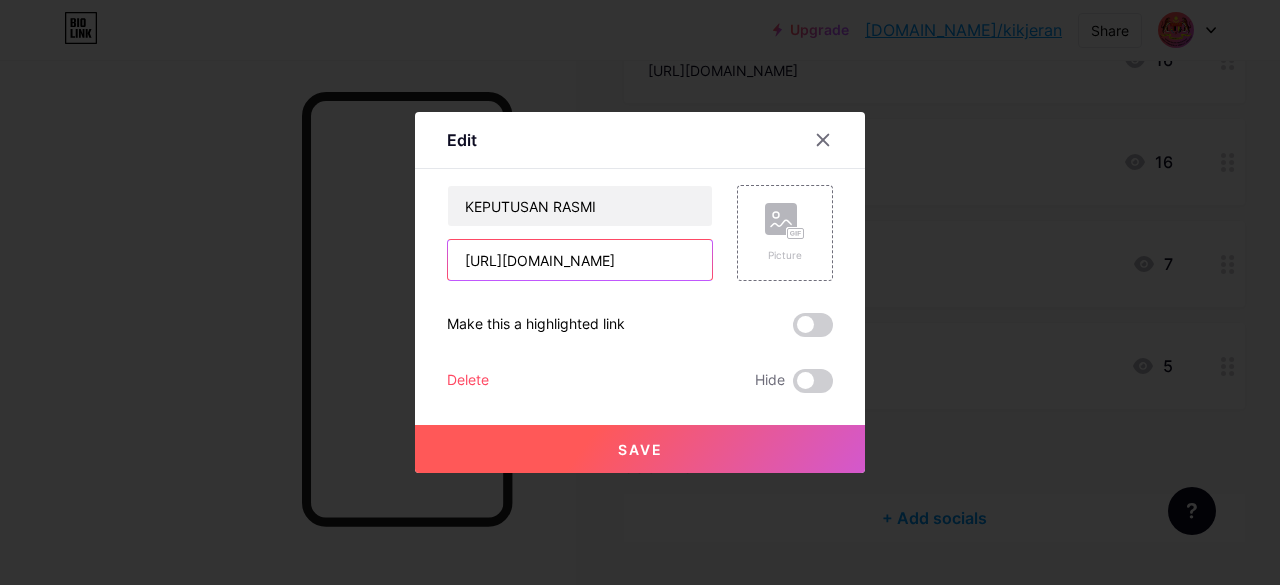 click on "[URL][DOMAIN_NAME]" at bounding box center [580, 260] 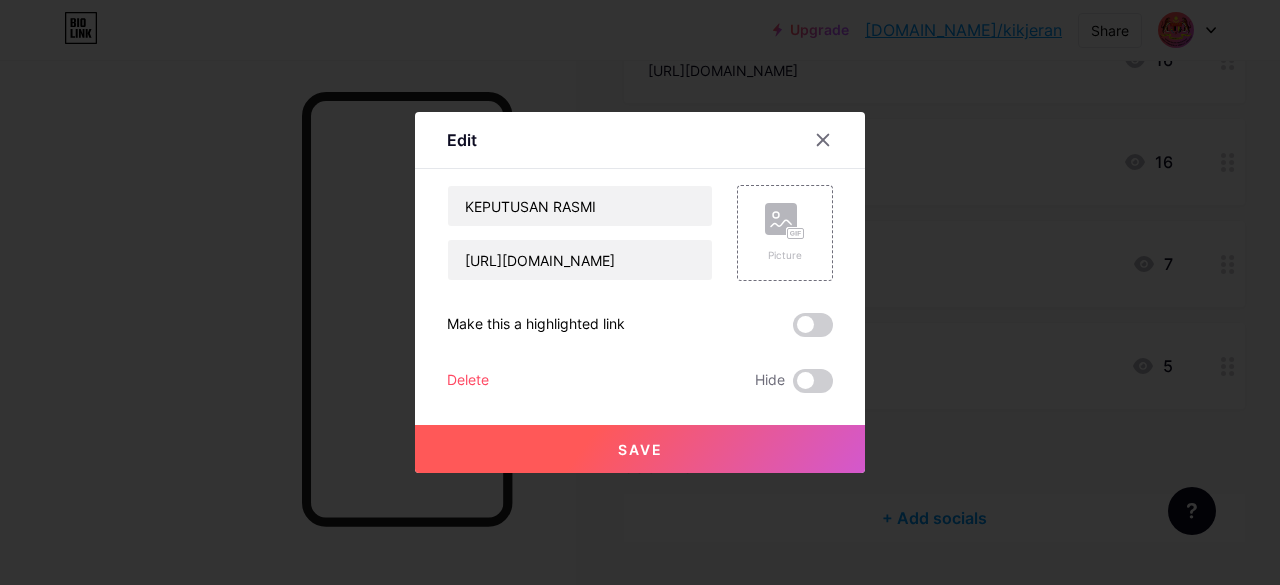 click on "Save" at bounding box center (640, 449) 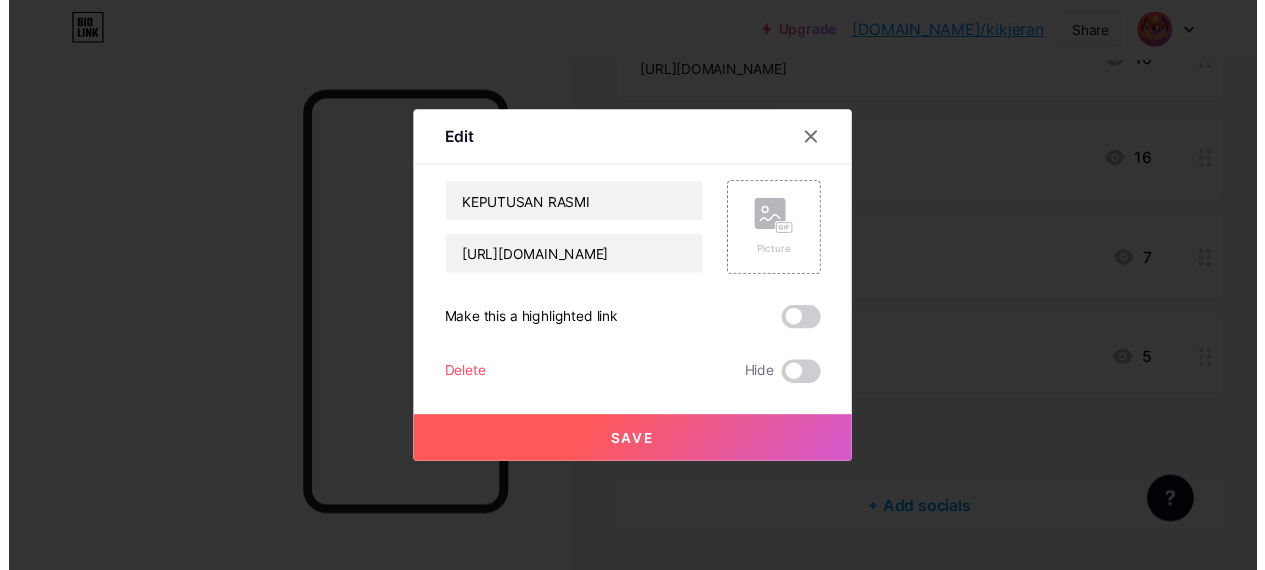 scroll, scrollTop: 0, scrollLeft: 0, axis: both 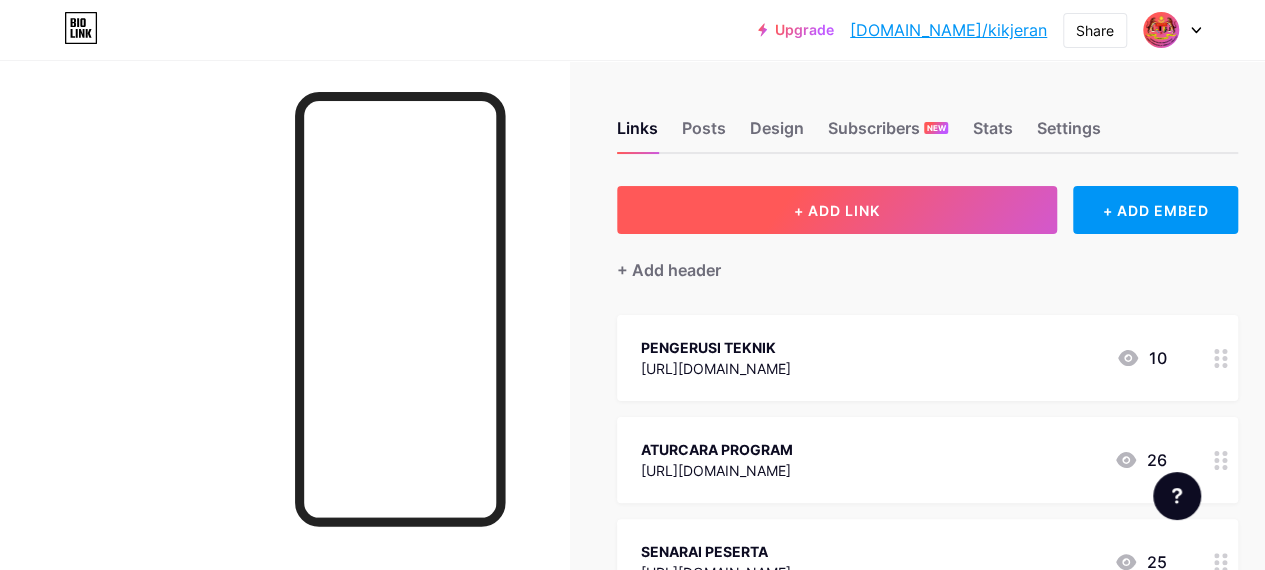 click on "+ ADD LINK" at bounding box center [837, 210] 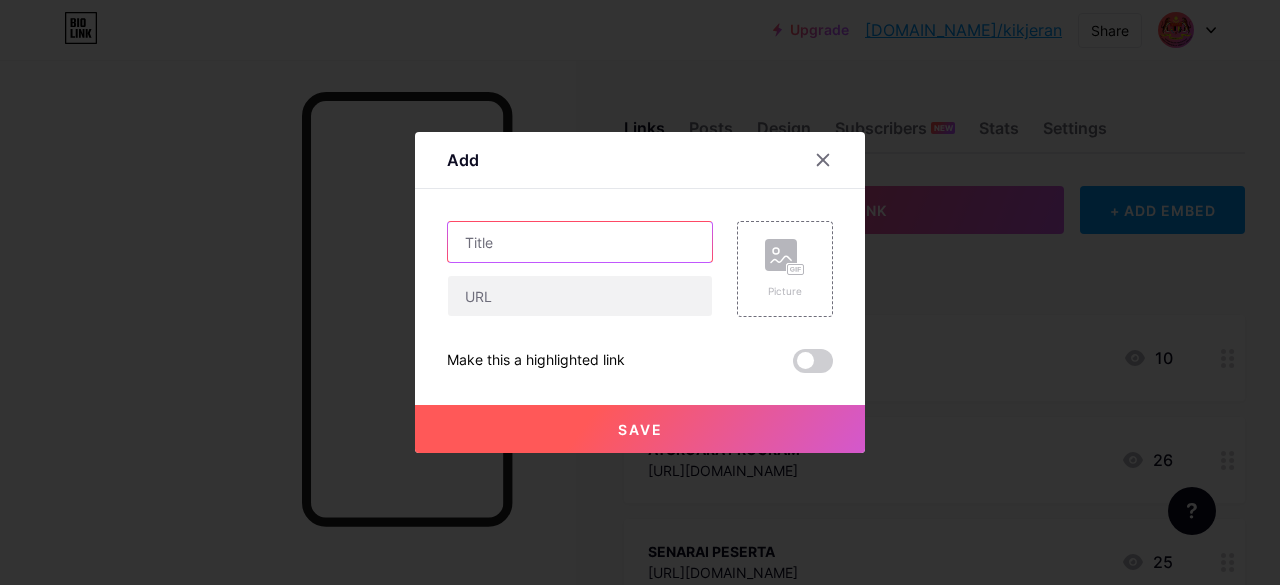 click at bounding box center (580, 242) 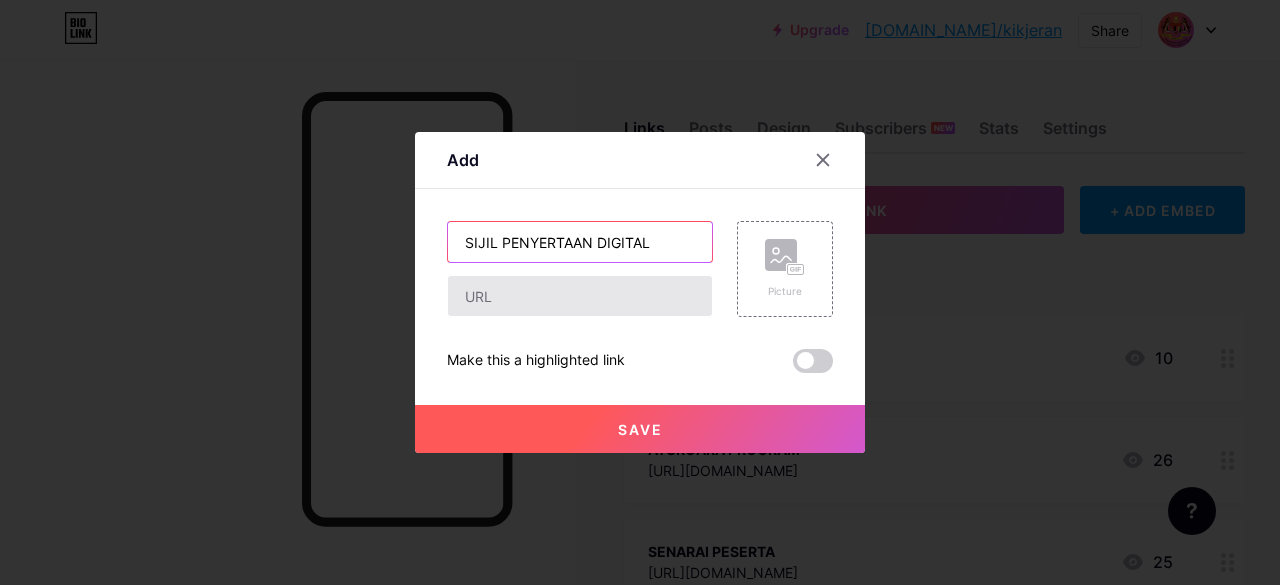 type on "SIJIL PENYERTAAN DIGITAL" 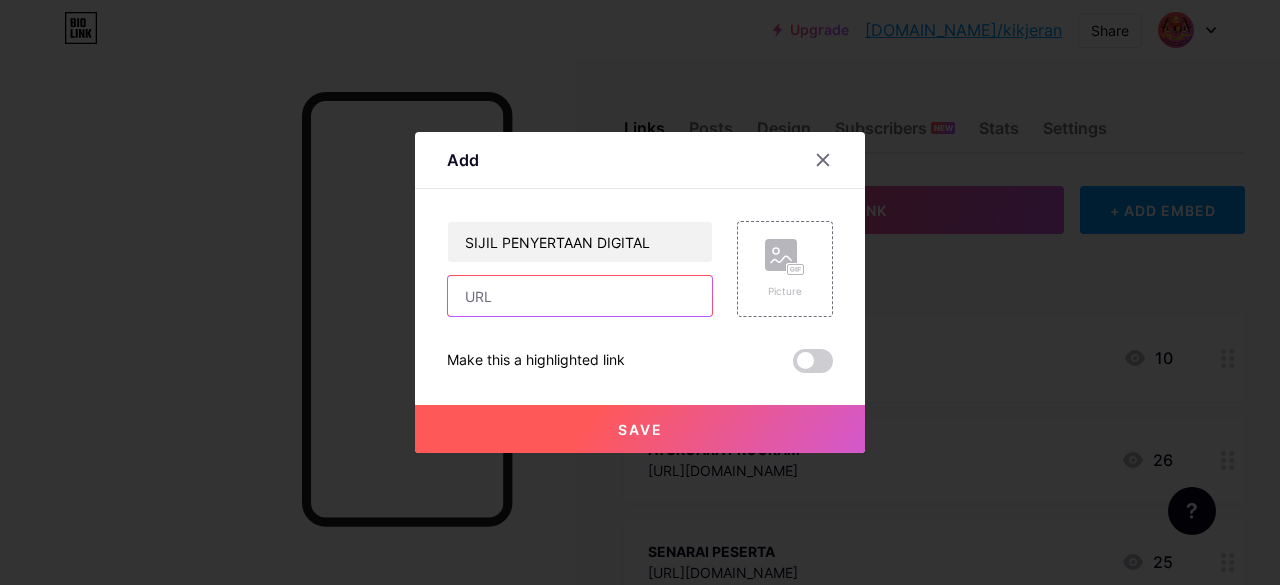 click at bounding box center [580, 296] 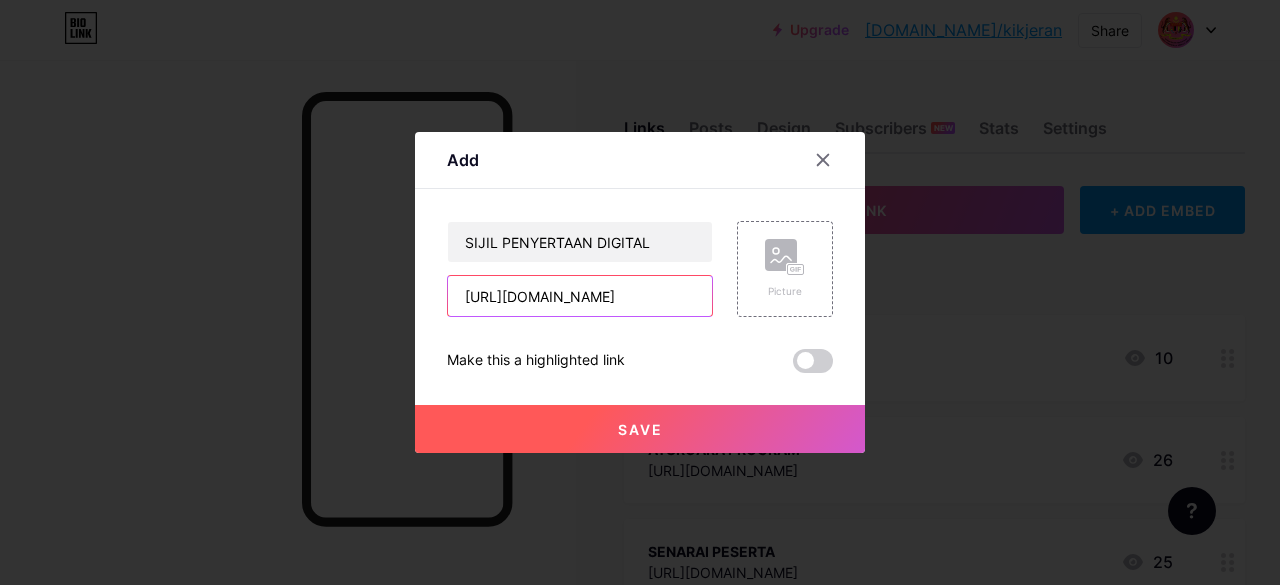 scroll, scrollTop: 0, scrollLeft: 533, axis: horizontal 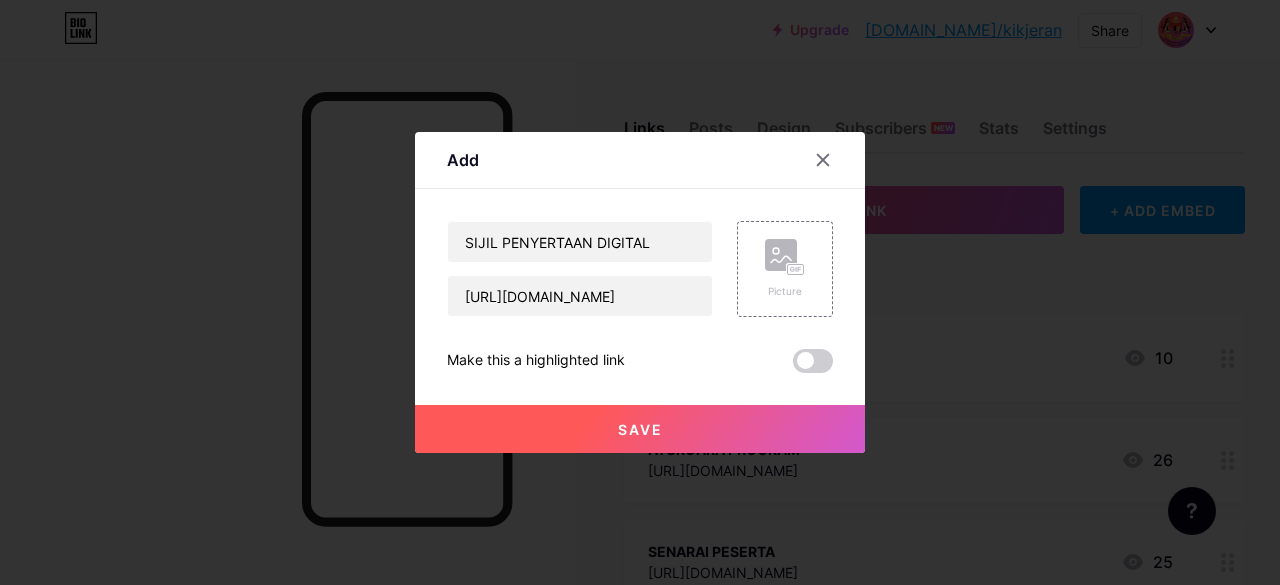 click on "Save" at bounding box center (640, 429) 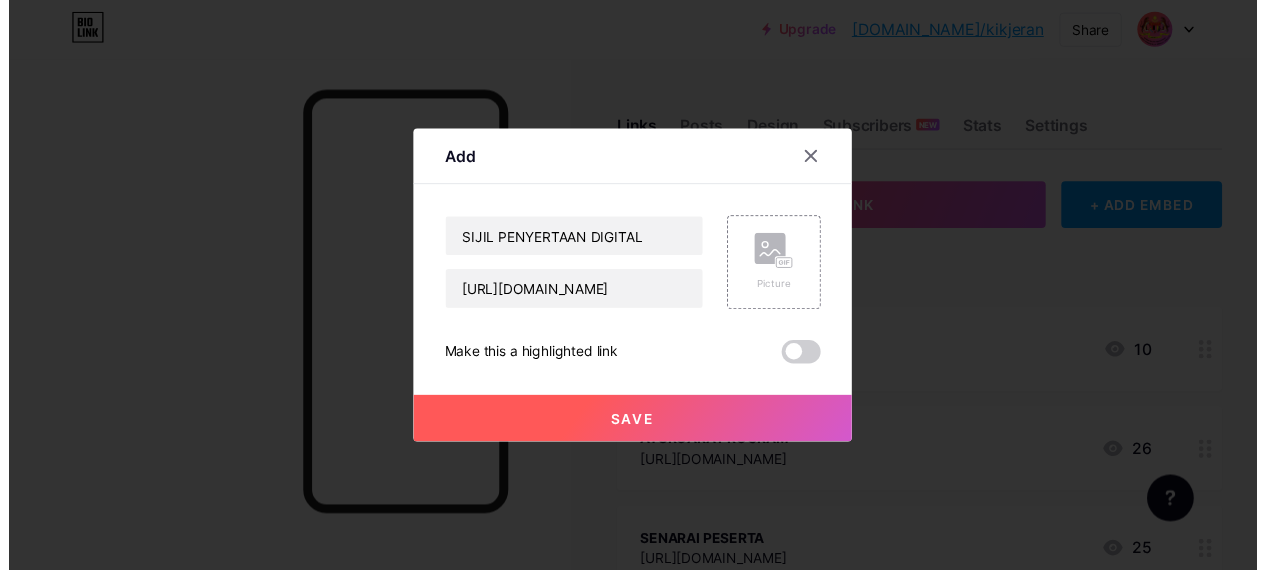 scroll, scrollTop: 0, scrollLeft: 0, axis: both 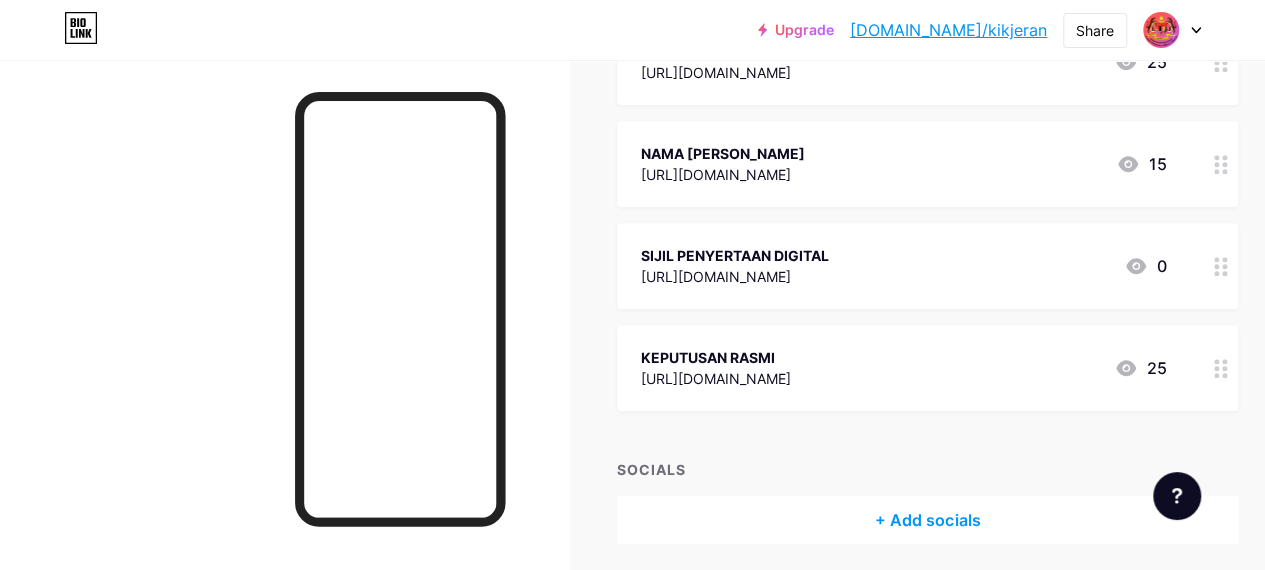 click 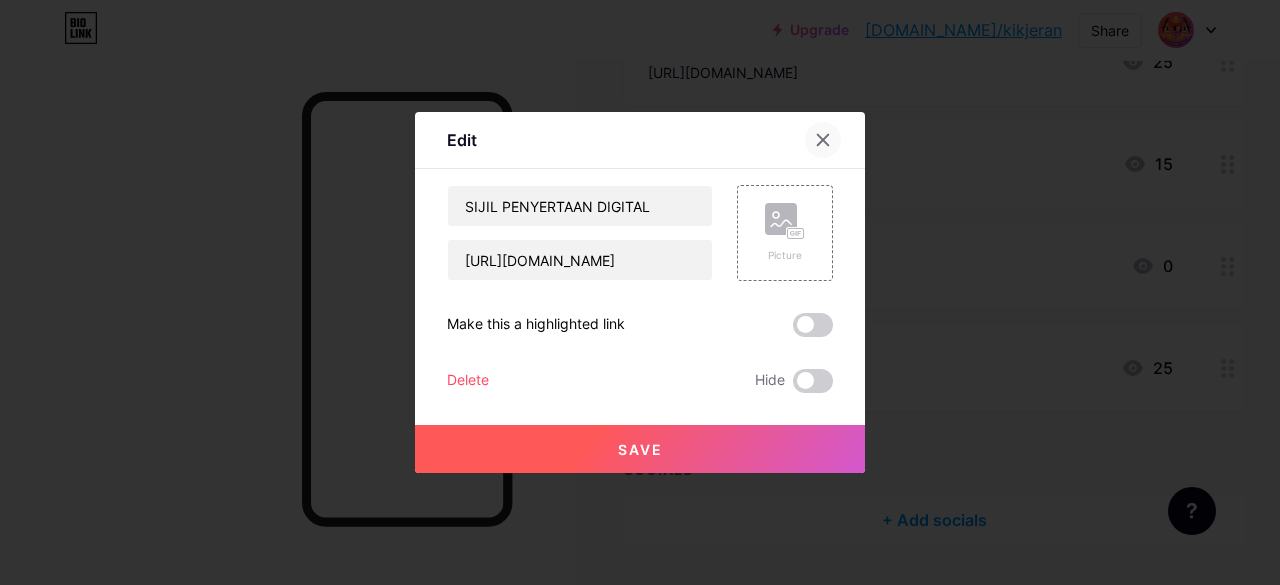 click 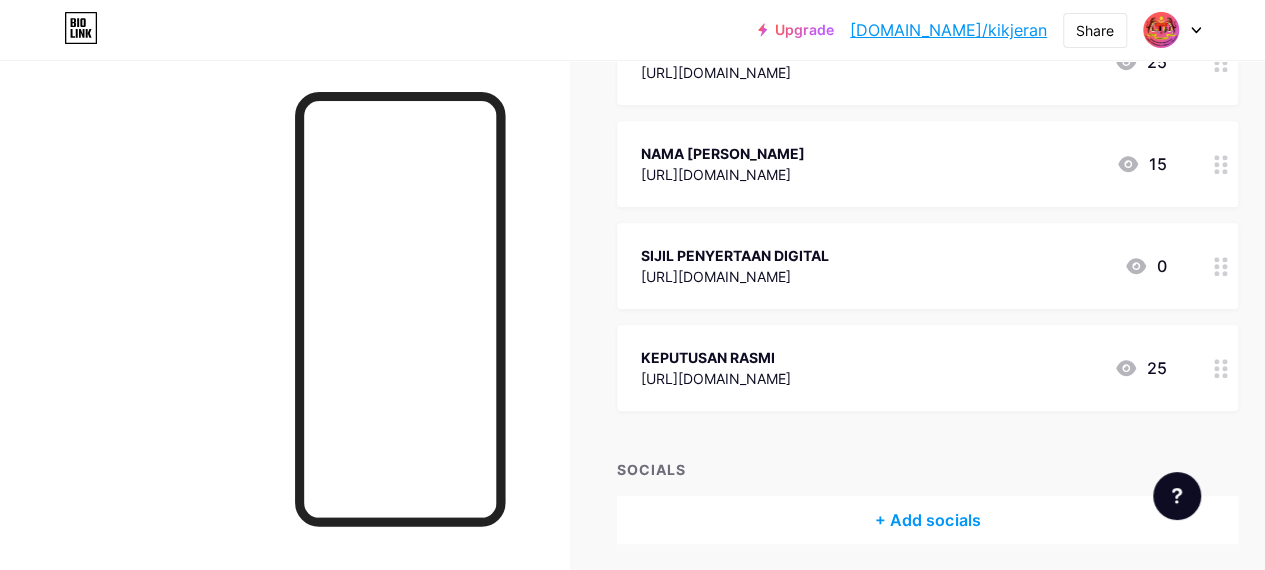 drag, startPoint x: 824, startPoint y: 278, endPoint x: 828, endPoint y: 131, distance: 147.05441 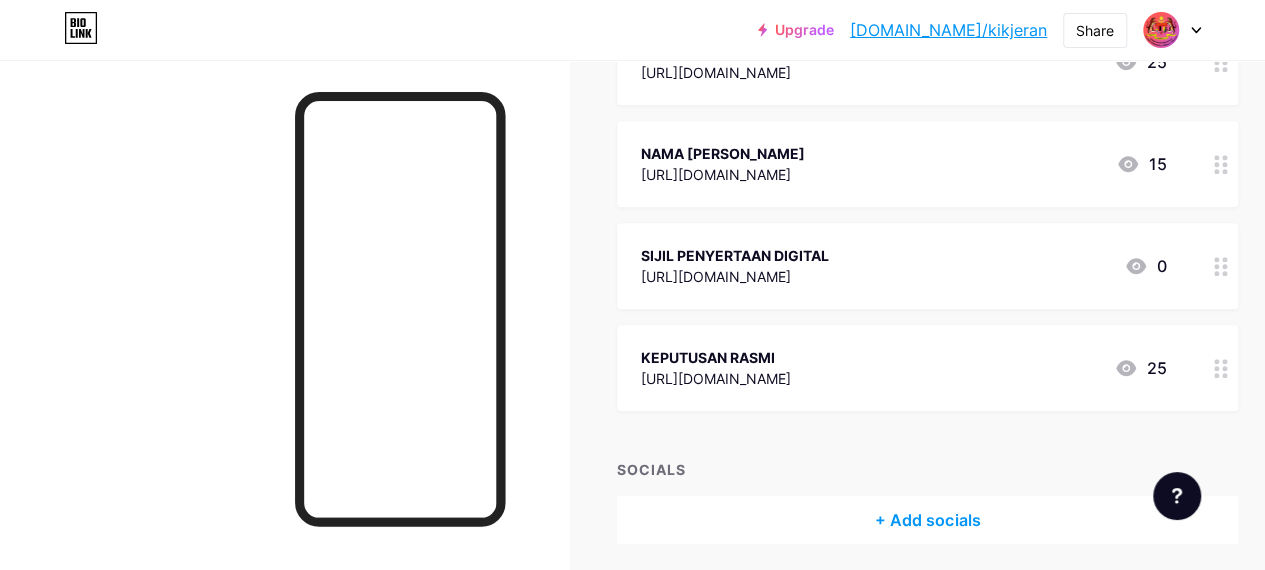 click on "PENGERUSI TEKNIK
[URL][DOMAIN_NAME]
10
ATURCARA PROGRAM
[URL][DOMAIN_NAME]
26
SENARAI PESERTA
[URL][DOMAIN_NAME]
25
NAMA JURI
[URL][DOMAIN_NAME]
15
SIJIL PENYERTAAN DIGITAL
[URL][DOMAIN_NAME]
0
KEPUTUSAN RASMI
25" at bounding box center (927, 113) 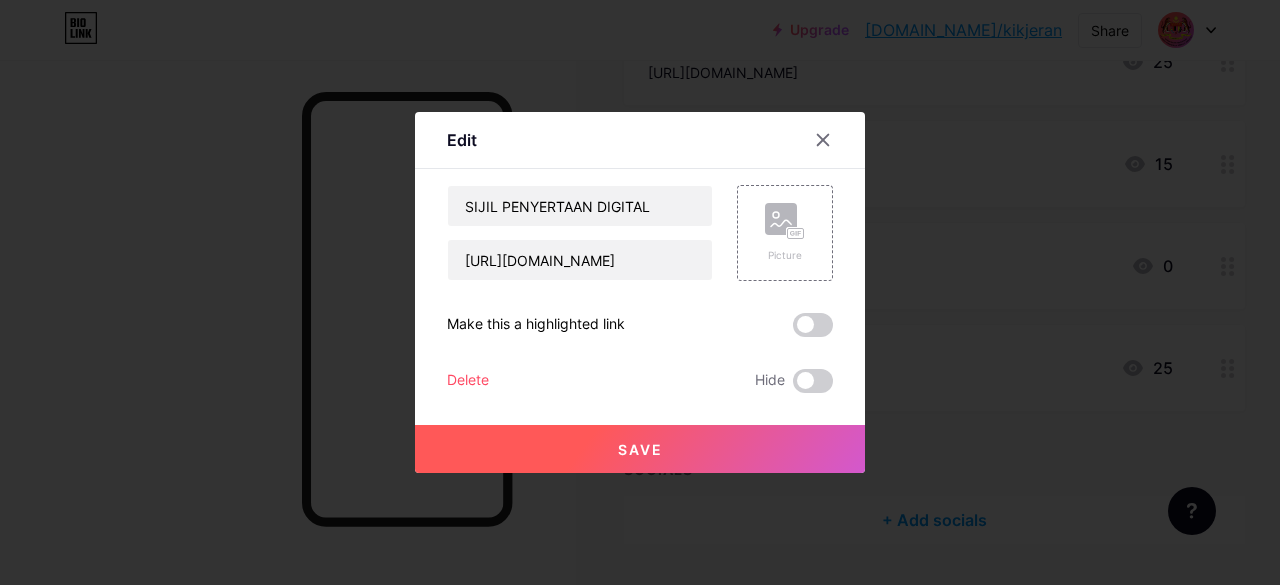 click 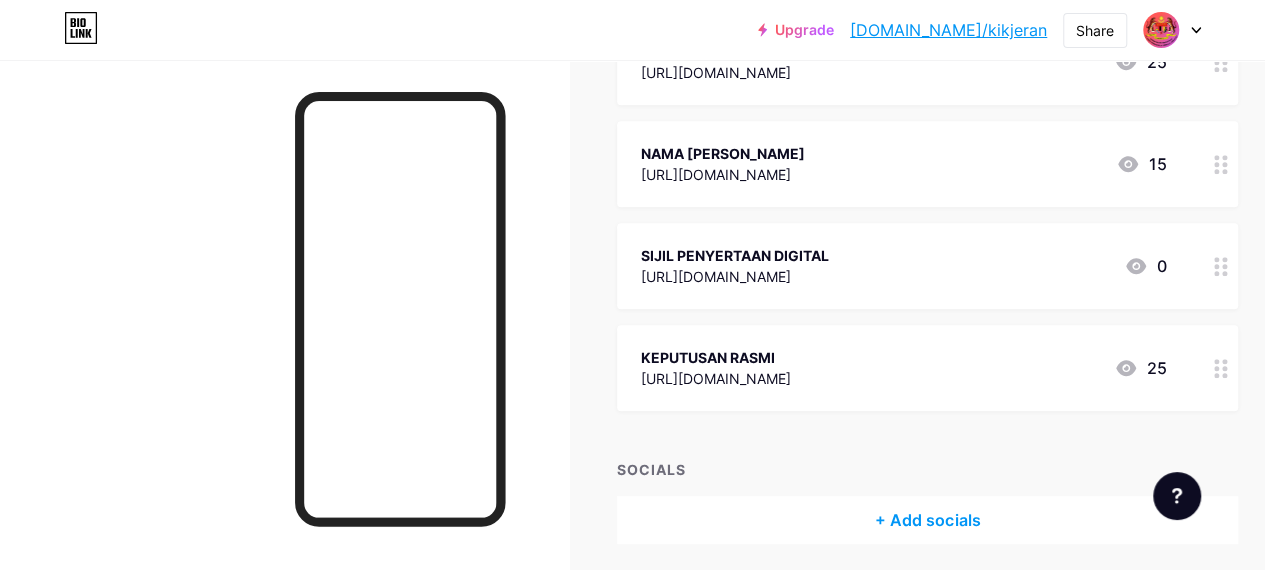 drag, startPoint x: 673, startPoint y: 281, endPoint x: 634, endPoint y: 301, distance: 43.829212 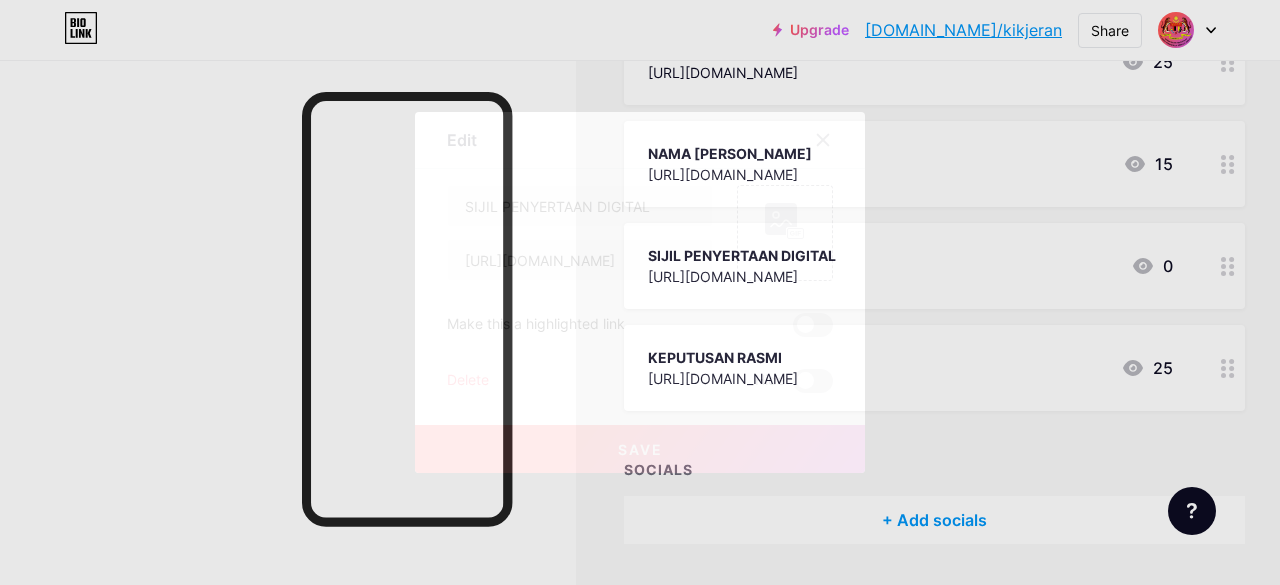 click at bounding box center [823, 140] 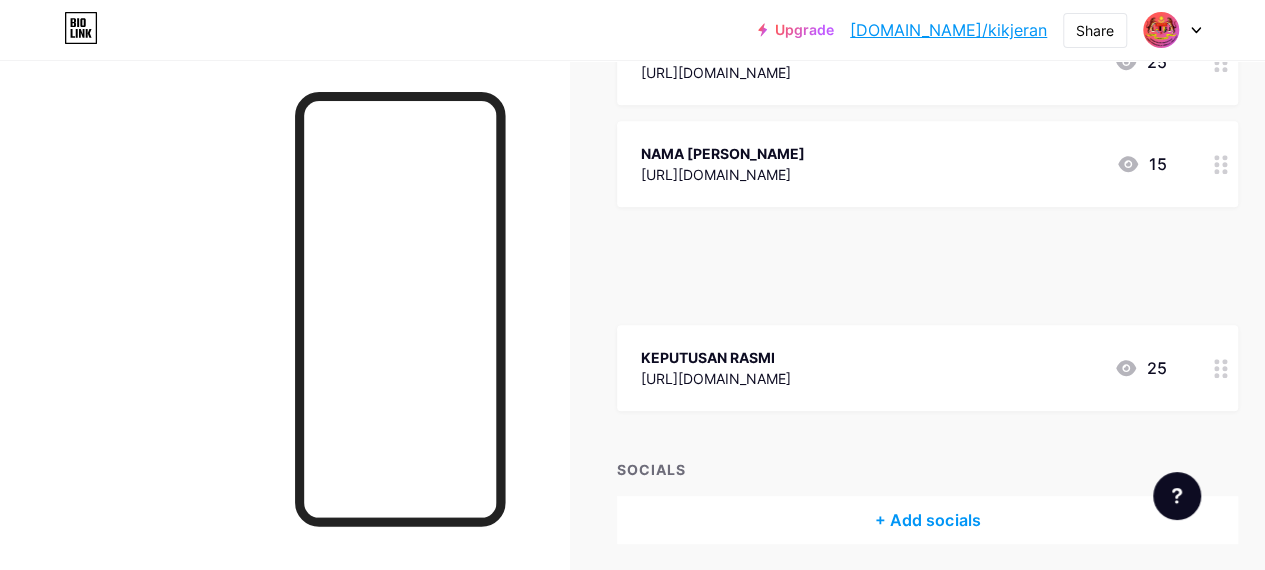 type 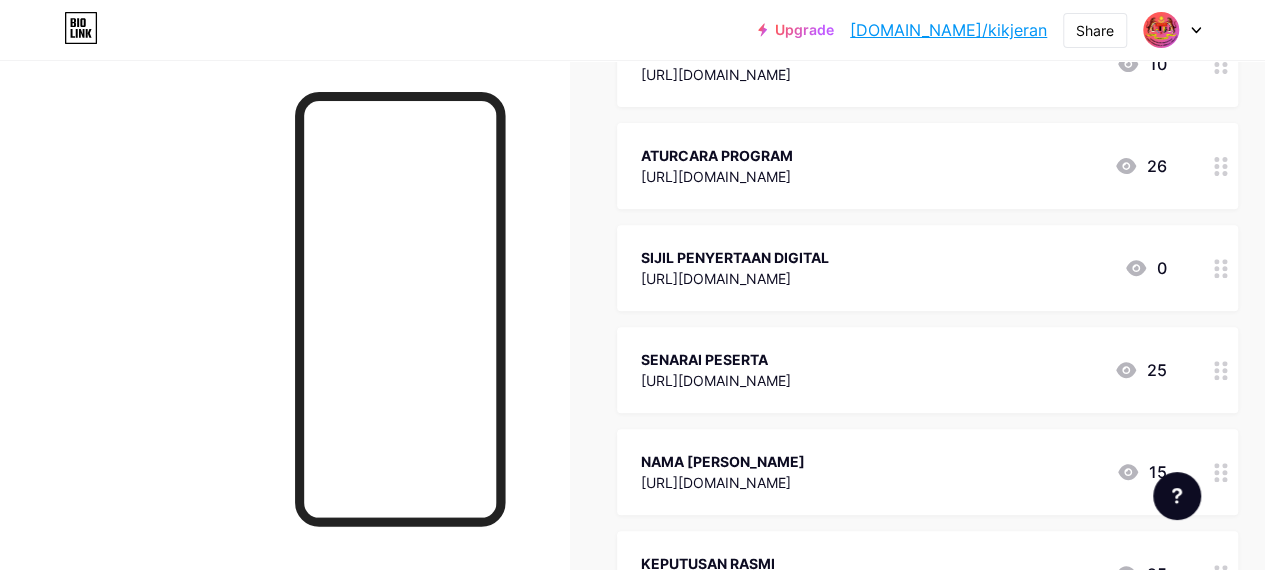 scroll, scrollTop: 200, scrollLeft: 0, axis: vertical 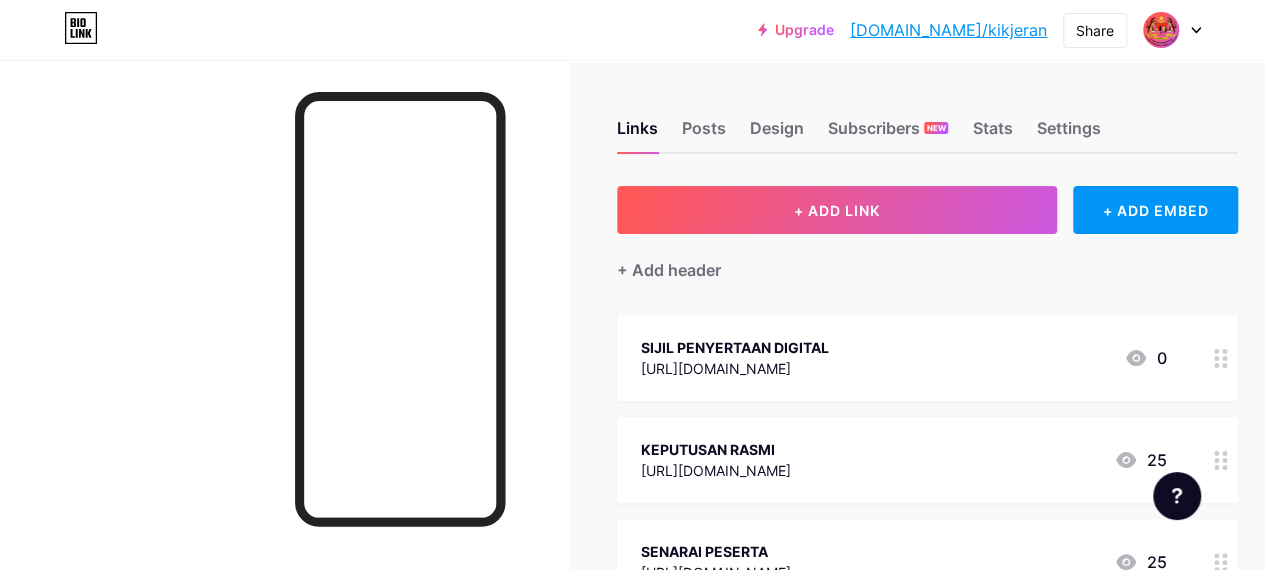 click on "[DOMAIN_NAME]/kikjeran" at bounding box center [948, 30] 